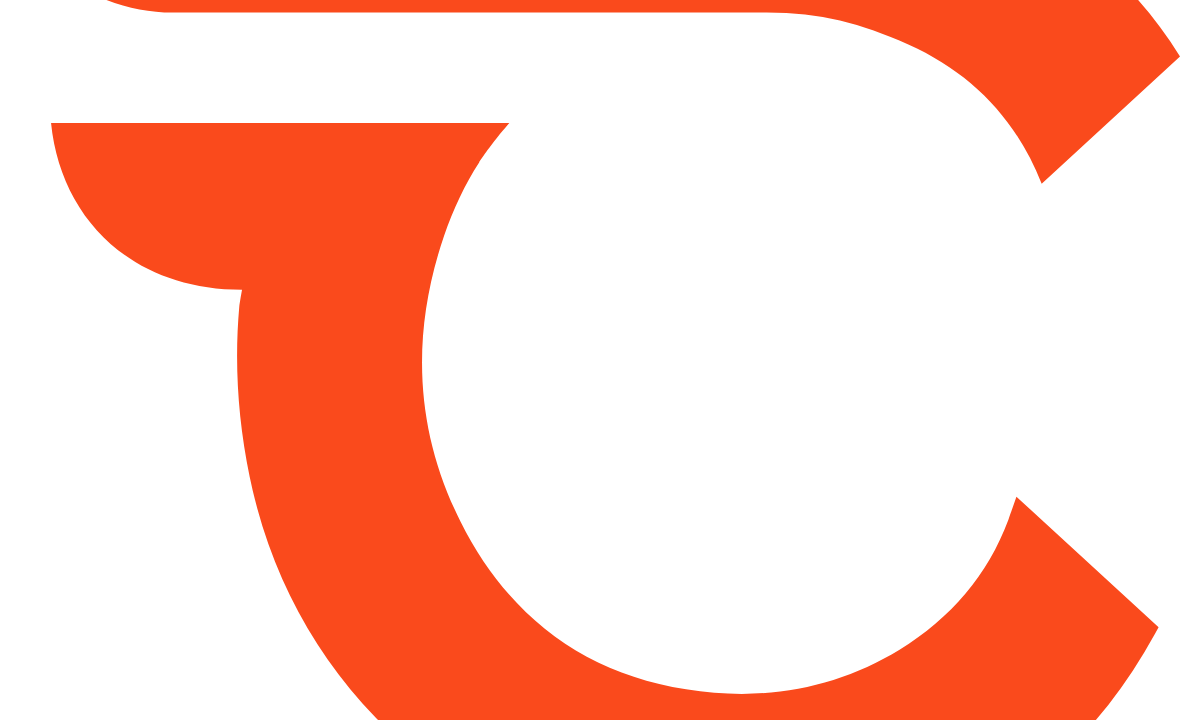 scroll, scrollTop: 0, scrollLeft: 0, axis: both 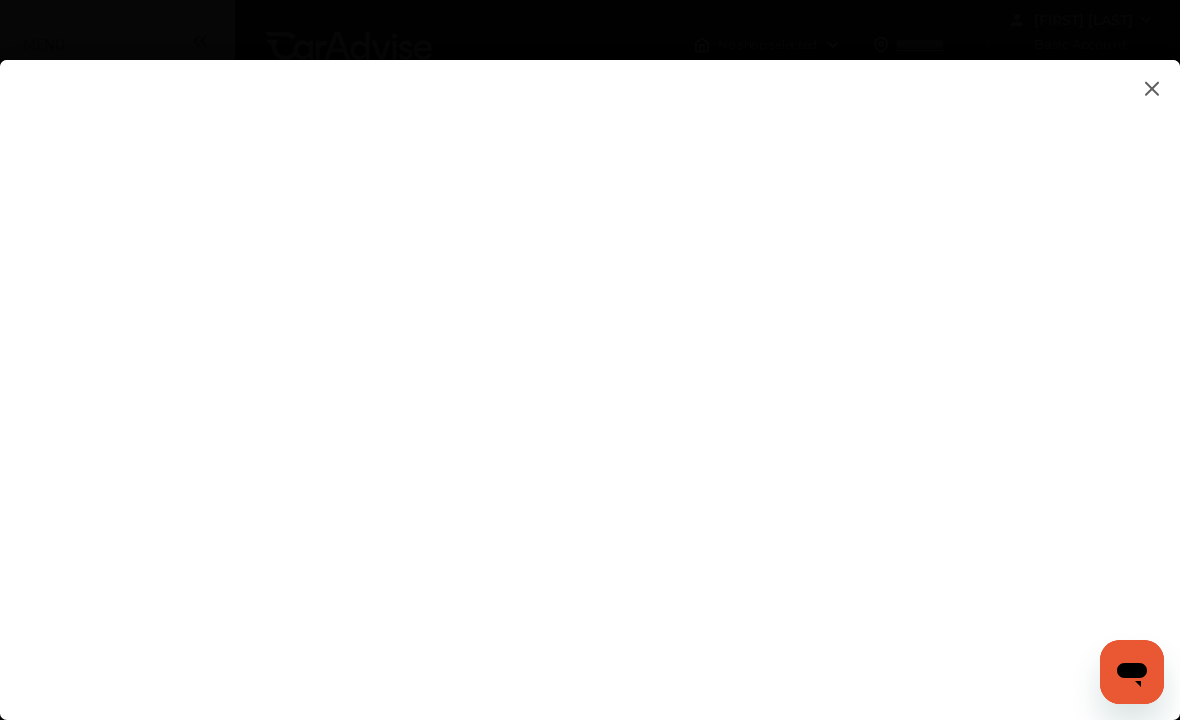 click at bounding box center [590, 398] 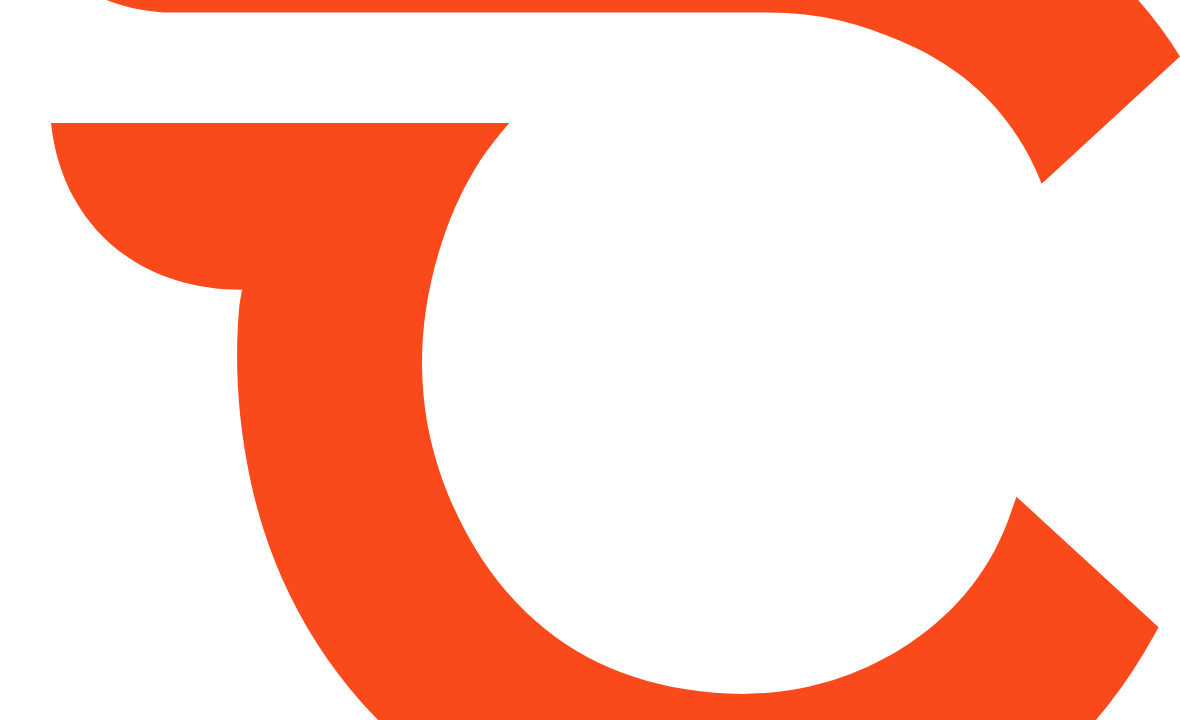 scroll, scrollTop: 0, scrollLeft: 0, axis: both 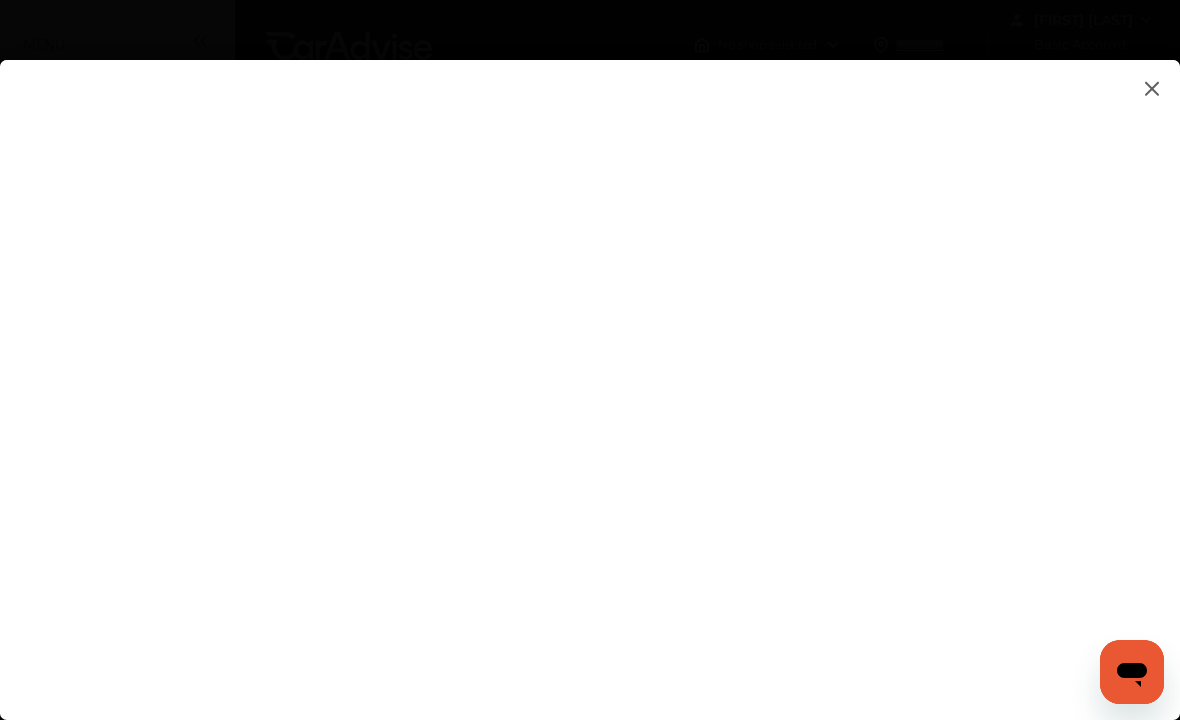 click at bounding box center (1152, 88) 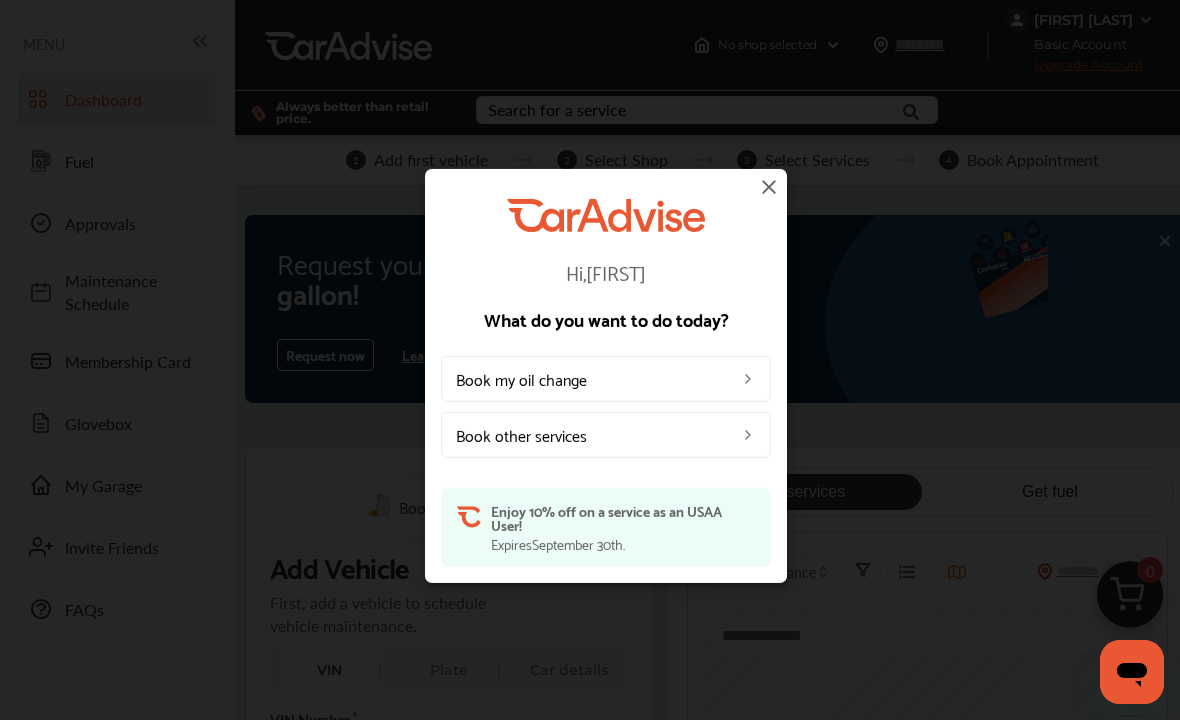 click at bounding box center (769, 187) 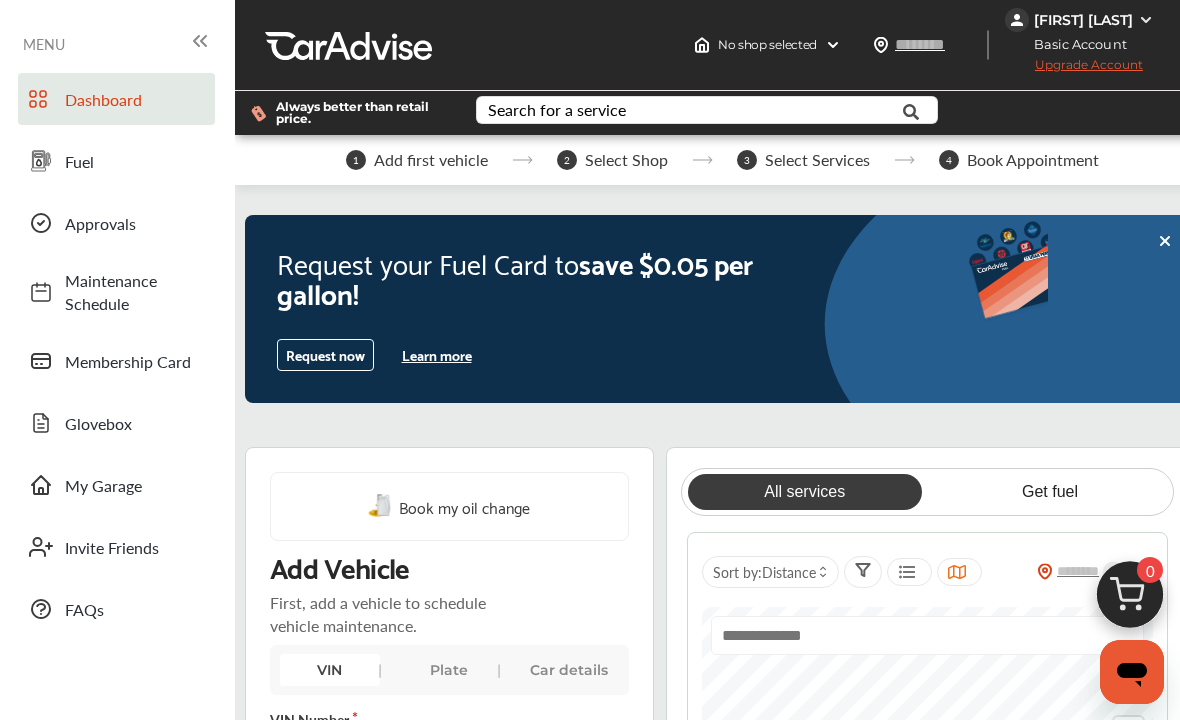 click on "MENU" at bounding box center (117, 43) 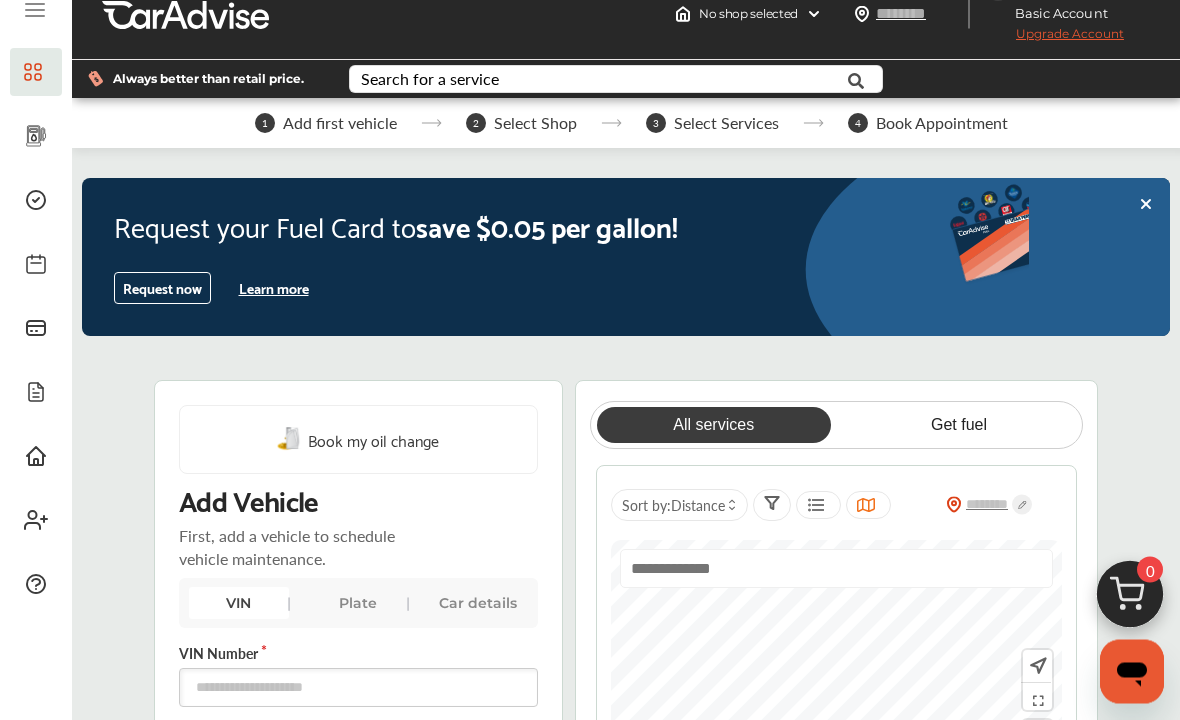 scroll, scrollTop: 0, scrollLeft: 0, axis: both 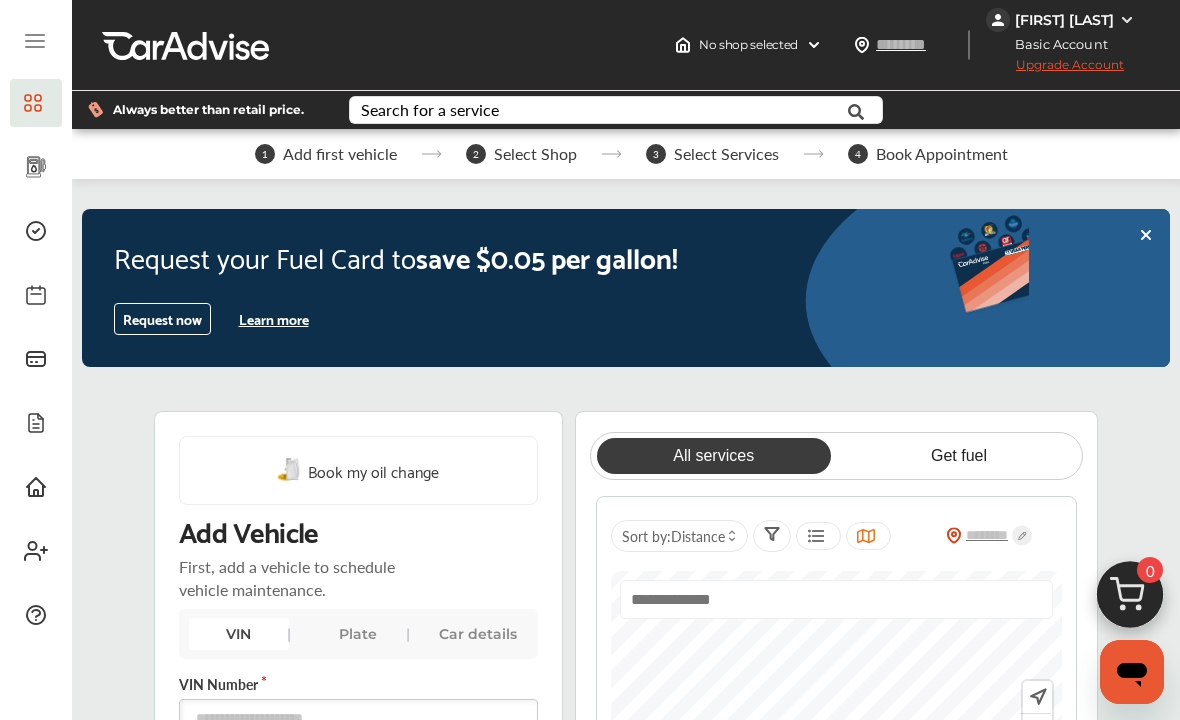 click at bounding box center [986, 265] 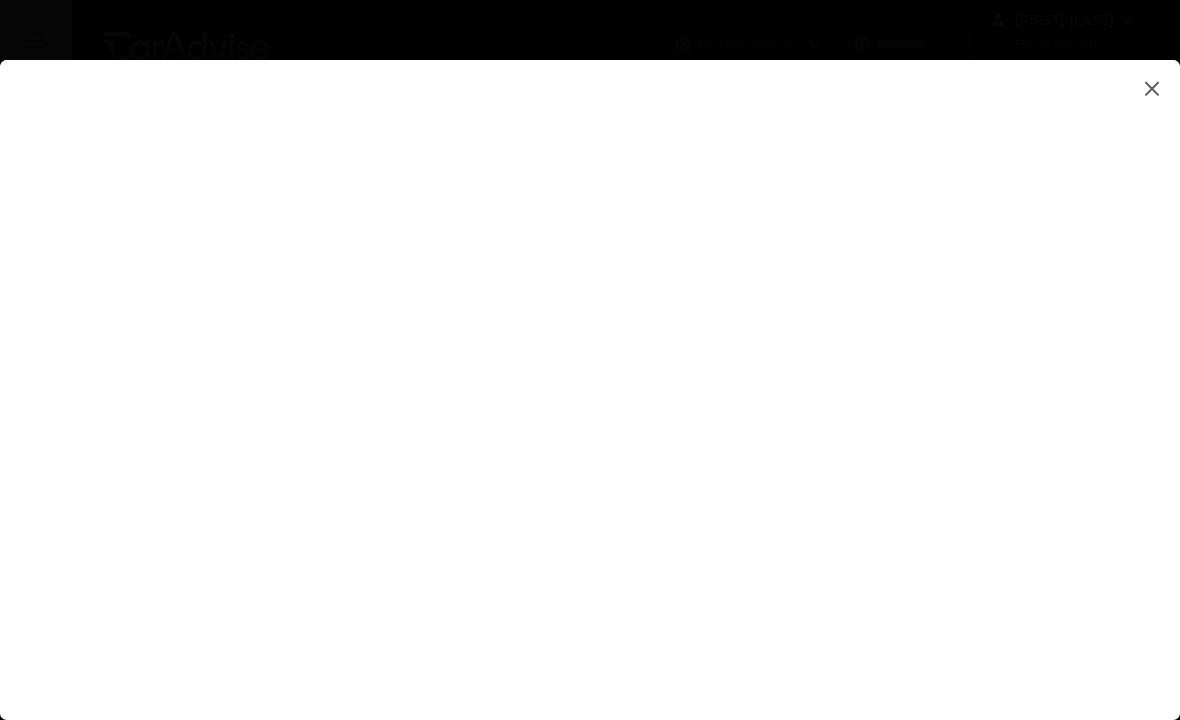 scroll, scrollTop: 0, scrollLeft: 0, axis: both 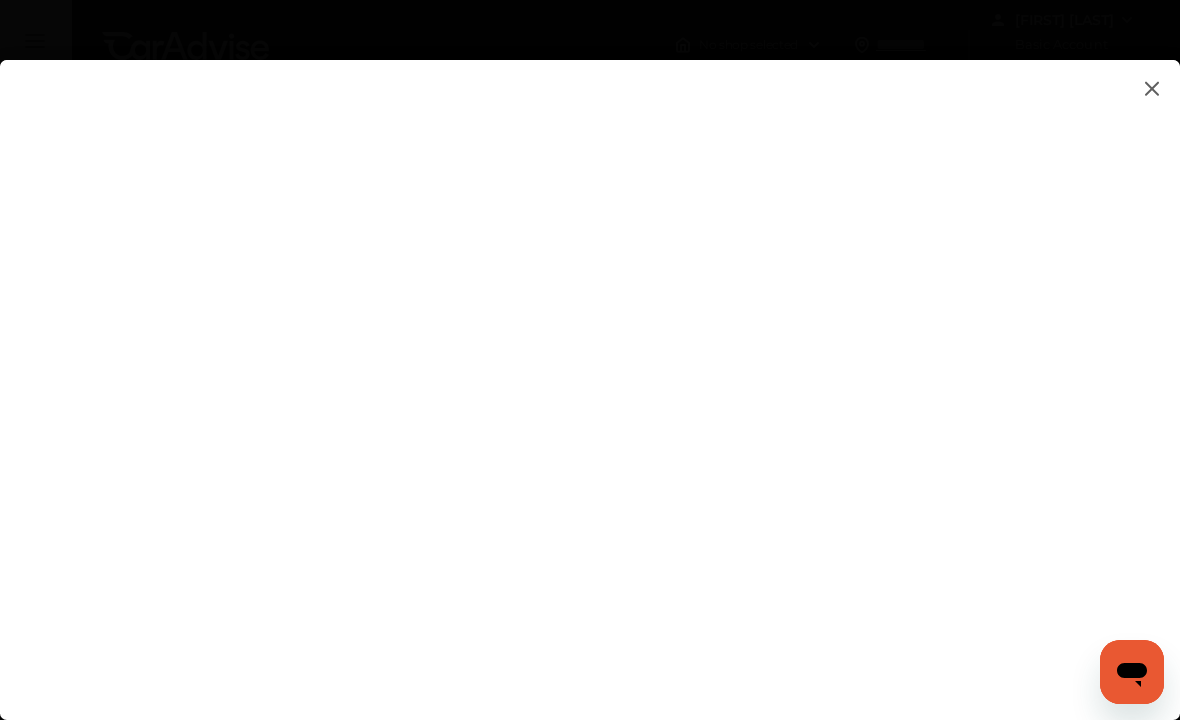 click at bounding box center [590, 398] 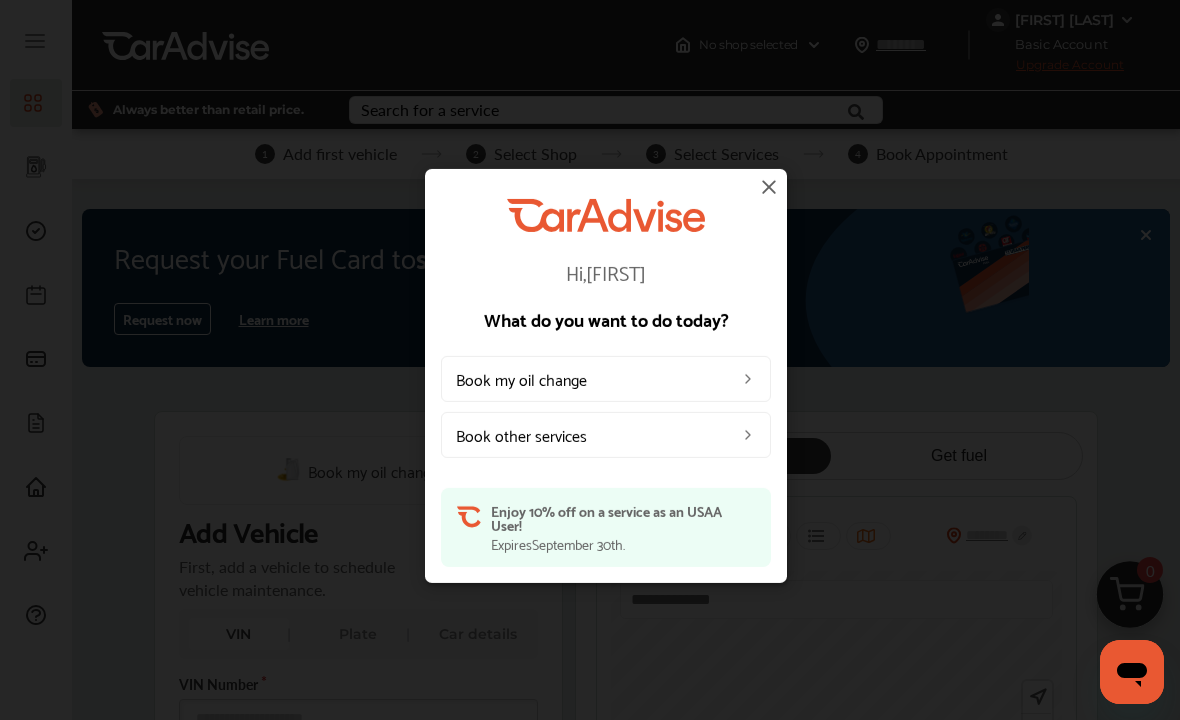 click on "Hi,  Dorothy What do you want to do today? Book my oil change Book other services Enjoy 10% off on a service as an USAA User! Expires  September 30th ." at bounding box center [606, 376] 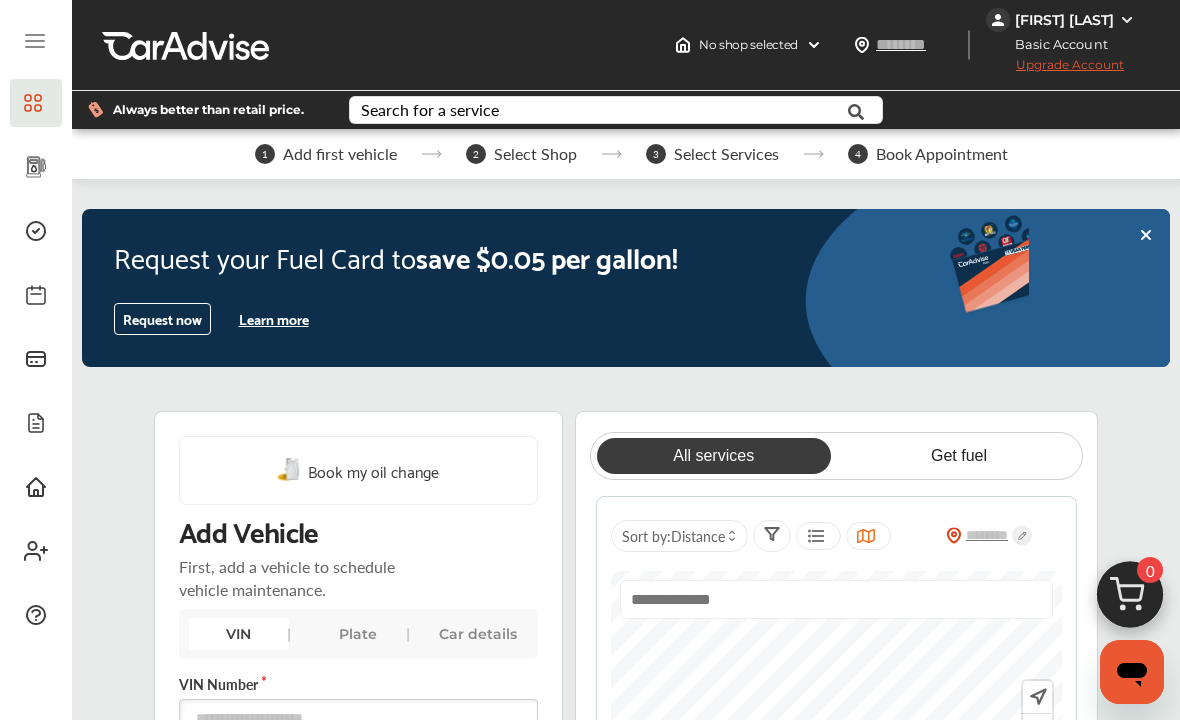 click on "1 Add first vehicle 2 Select Shop 3 Select Services 4 Book Appointment
Request your Fuel Card to  save $0.05 per gallon! Request now Learn more
Get the free CarAdvise Fuel Card and  save $0.05 per gallon  at 60000+ locations* Get my Fuel Card Fuel Your Savings! No credit check required Pay for fuel with your checking account. Simply and securely link your checking account. The CarAdvise Fuel Card is not a credit card. Hassle-free savings Swipe the CarAdvise Fuel Card. Fill up your tank and save! Discounted amount is withdrawn from your checking account – no extra bills to pay. A USAA Perks®  benefit Save at the pump with USAA Perks. Use the CarAdvise vehicle maintenance solution for even greater hassle-free savings. Sign up in minutes  & unlock savings 1 2 3" at bounding box center (626, 1305) 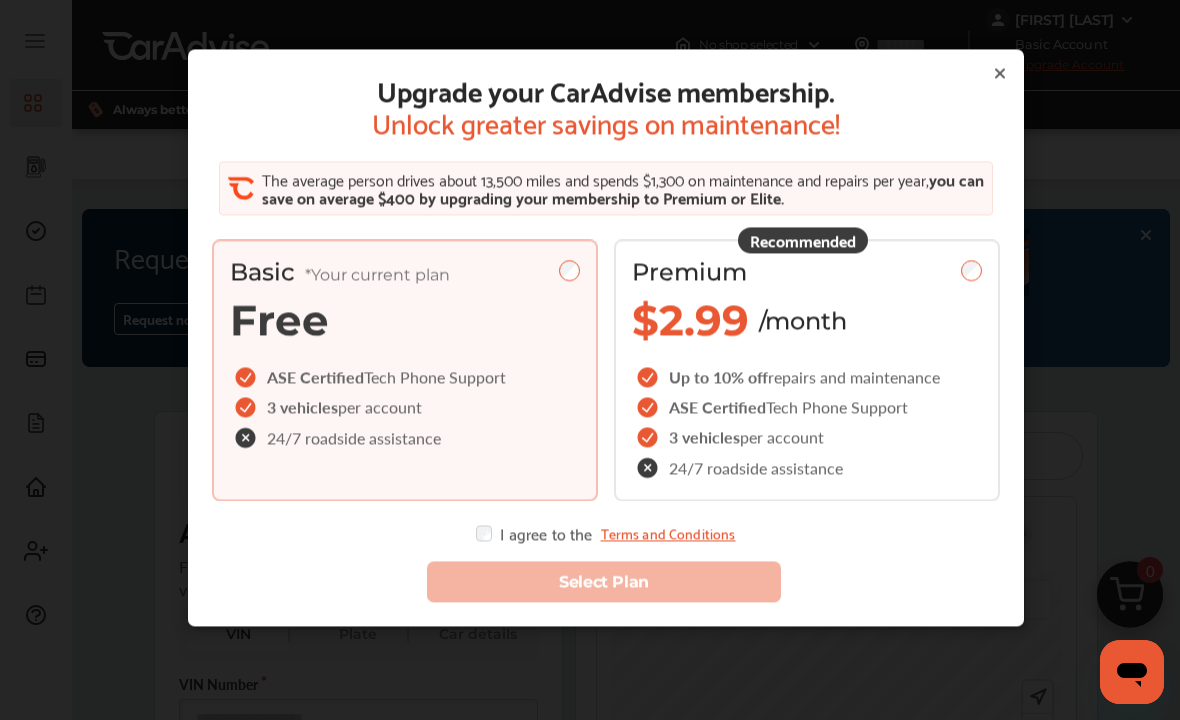 click 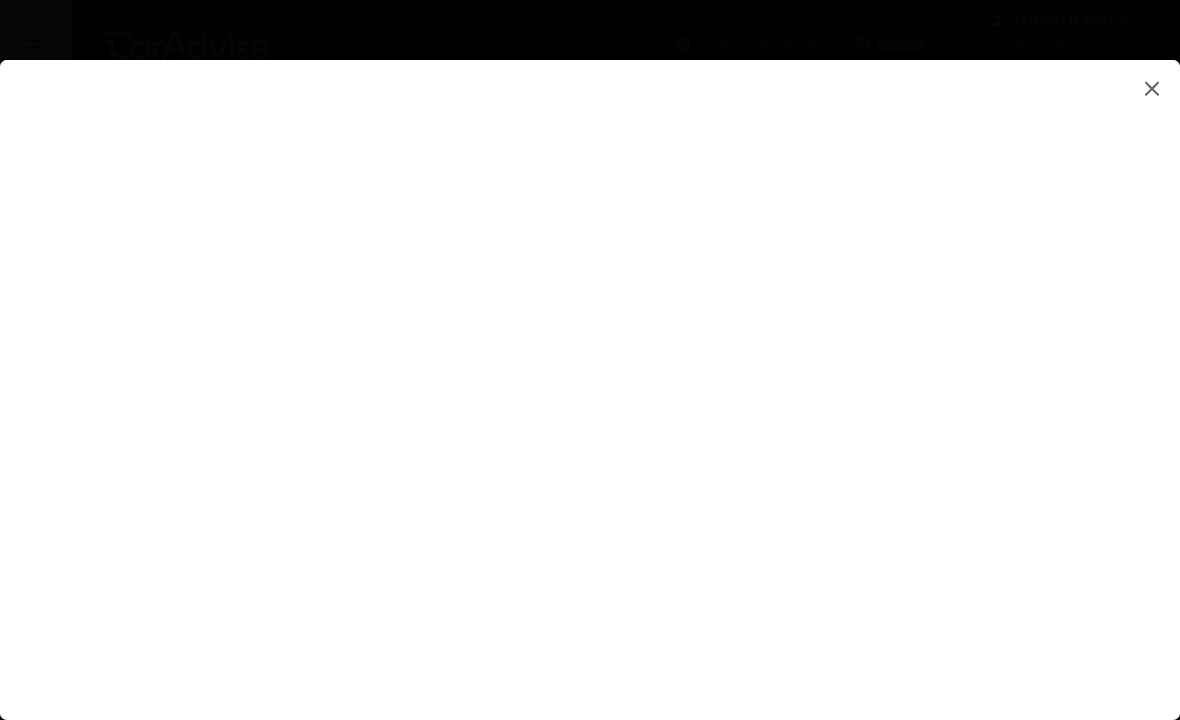 scroll, scrollTop: 0, scrollLeft: 0, axis: both 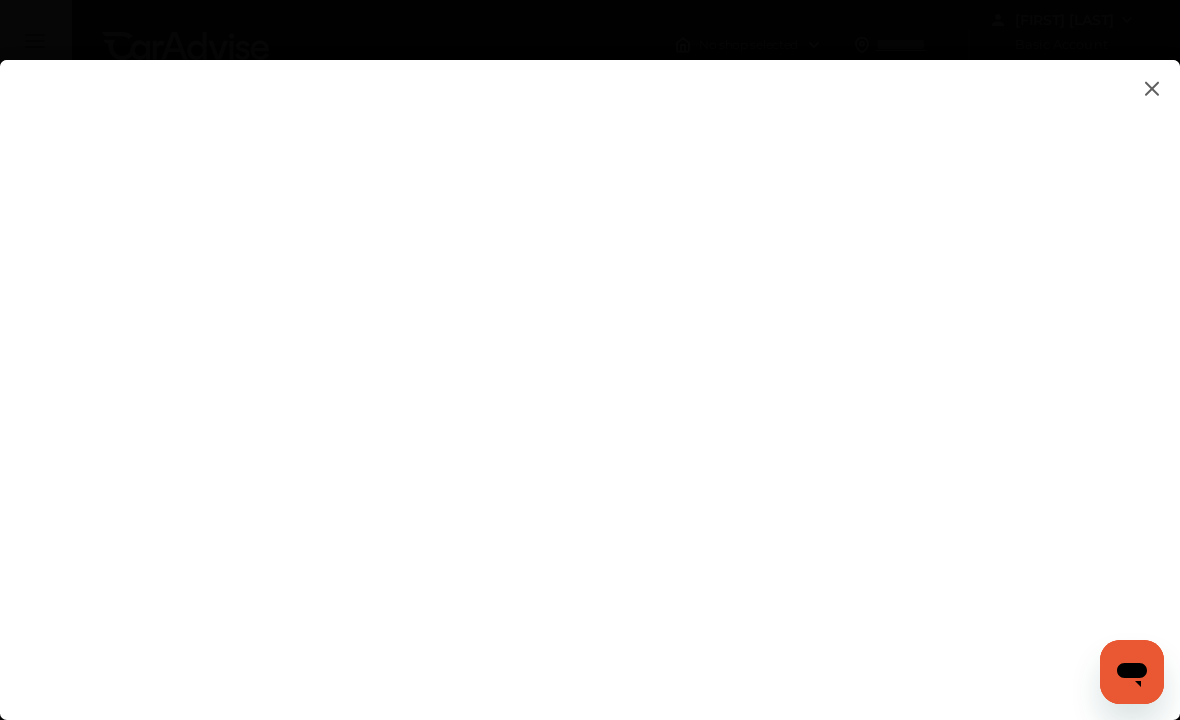 click at bounding box center (590, 398) 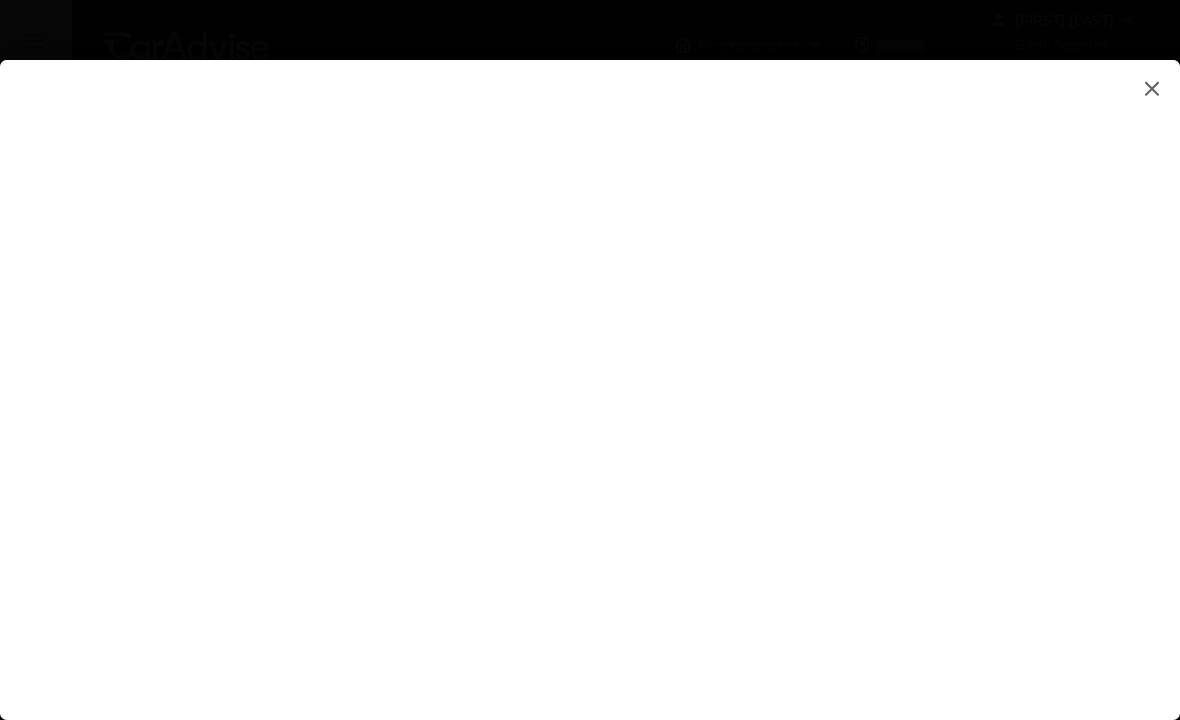 scroll, scrollTop: 0, scrollLeft: 0, axis: both 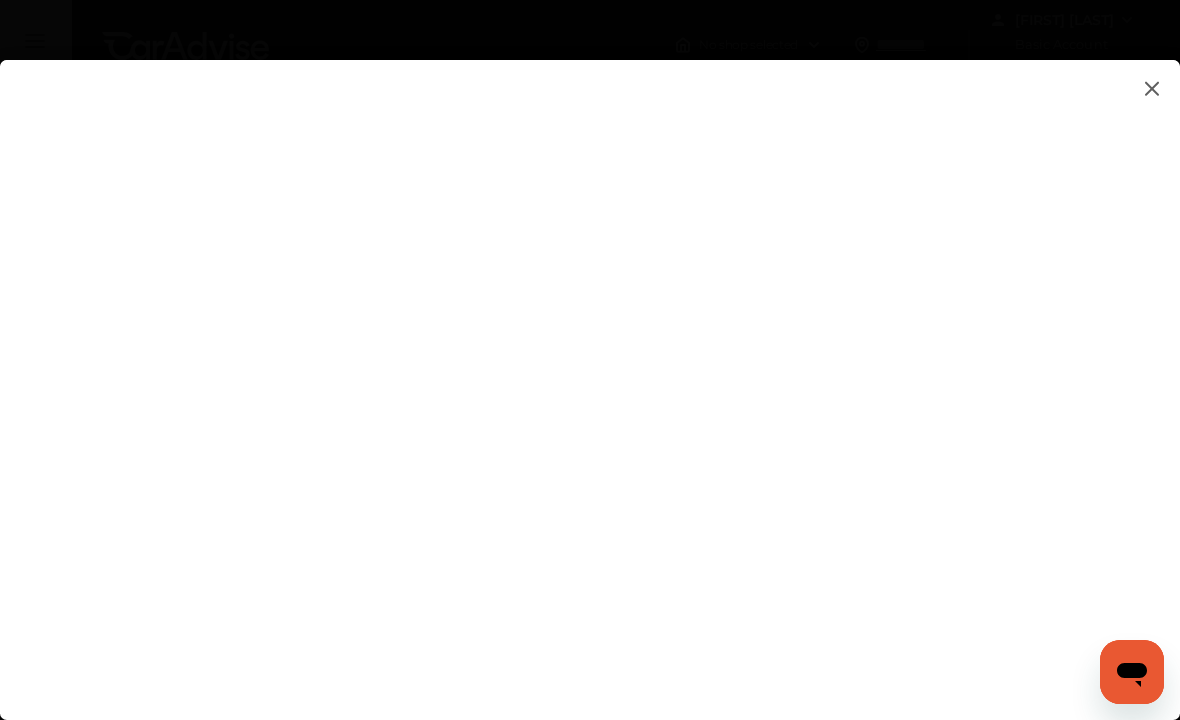 click at bounding box center (1152, 88) 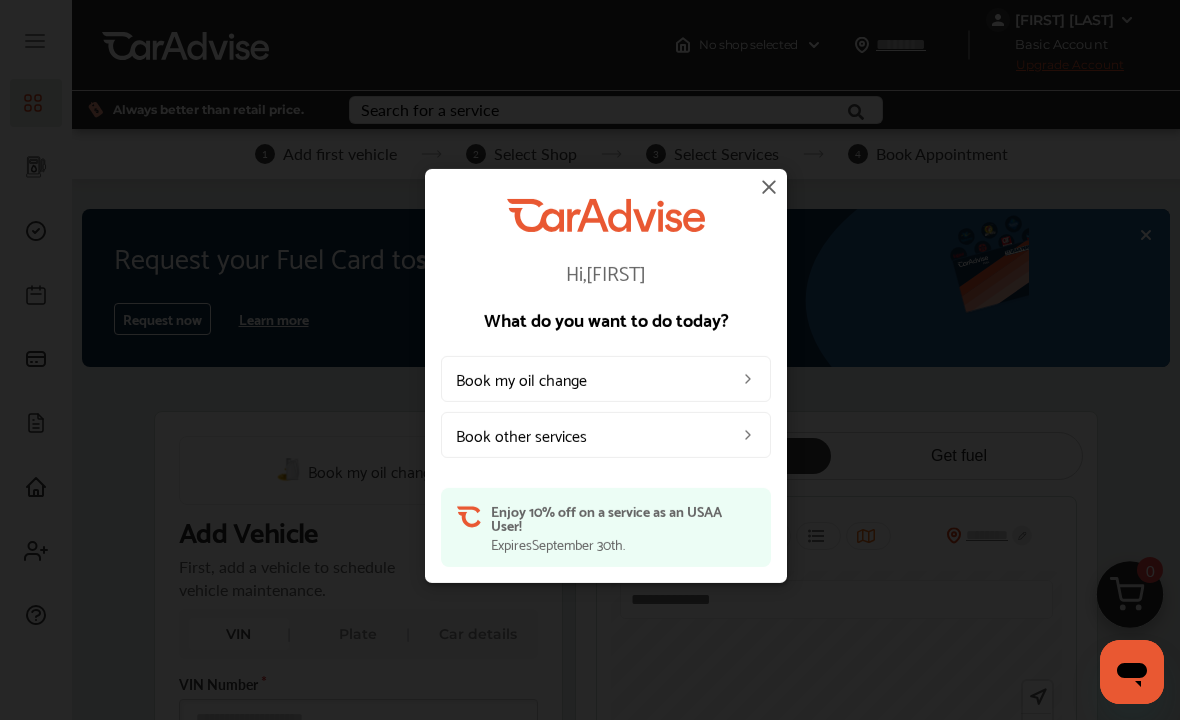 click at bounding box center [769, 187] 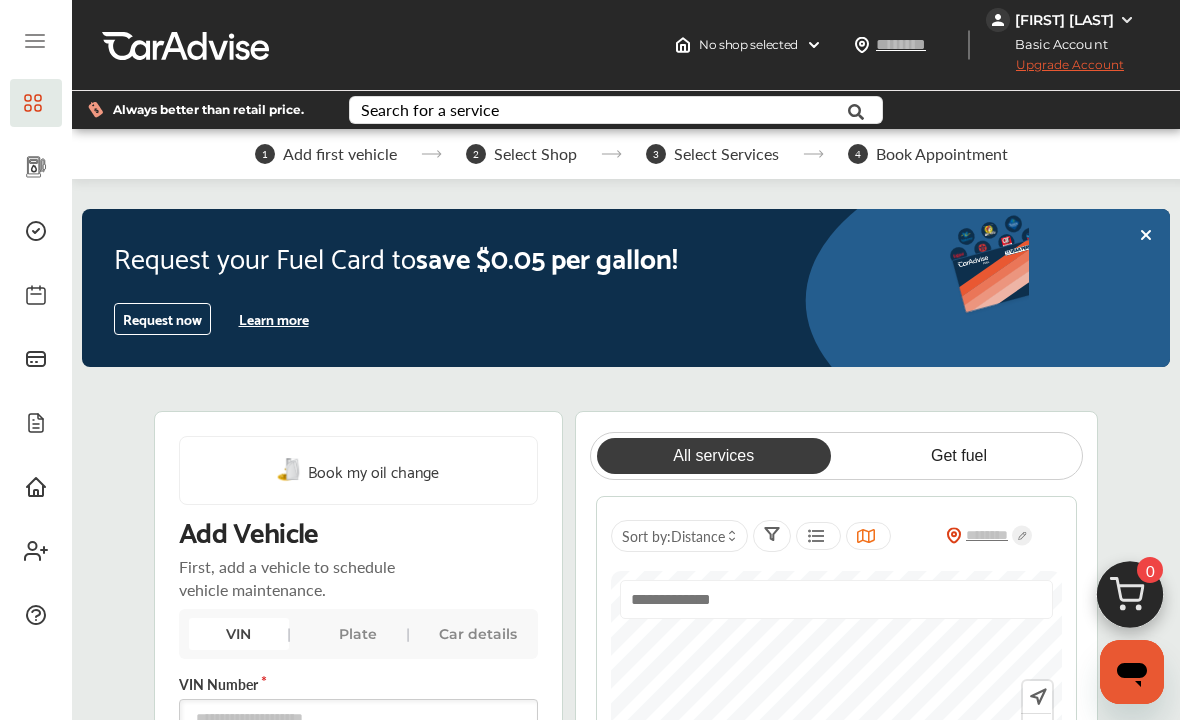 click 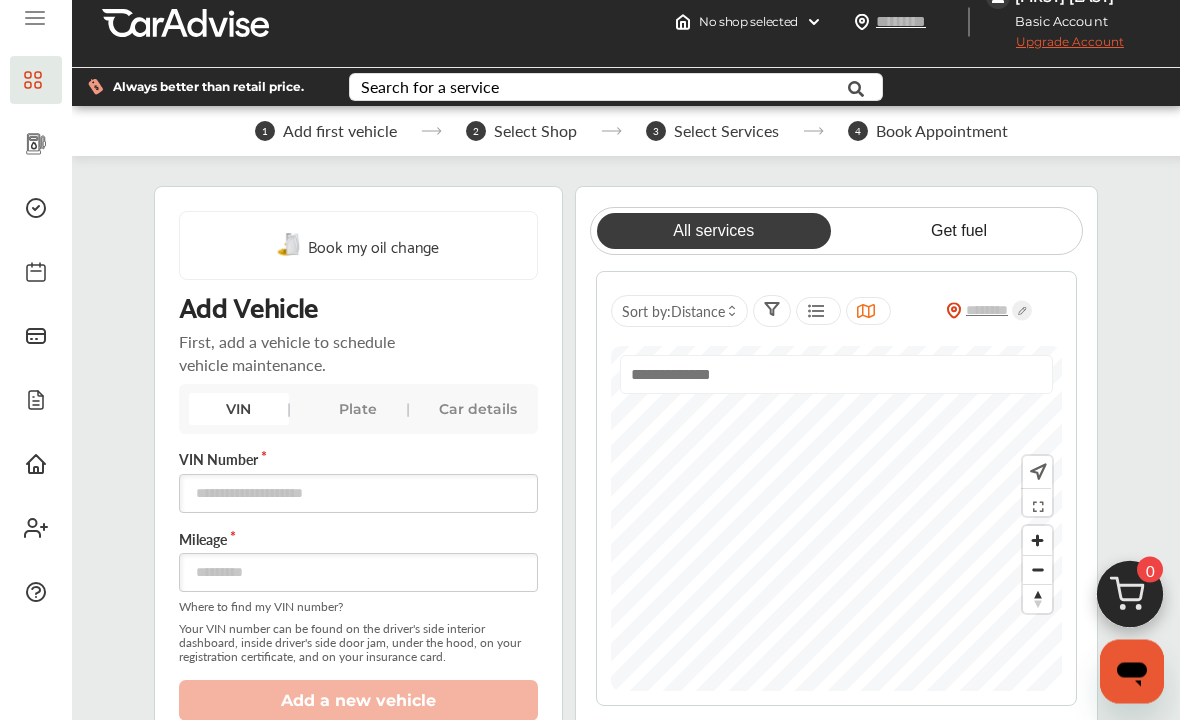 scroll, scrollTop: 0, scrollLeft: 0, axis: both 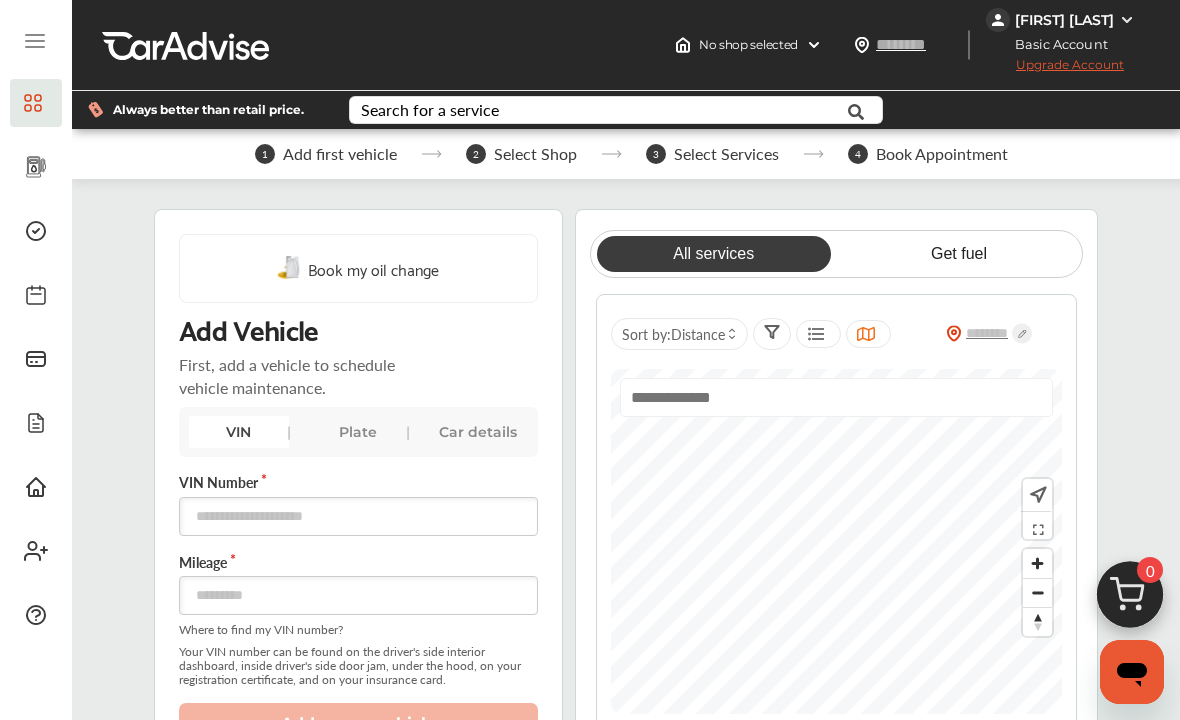 click at bounding box center (1127, 20) 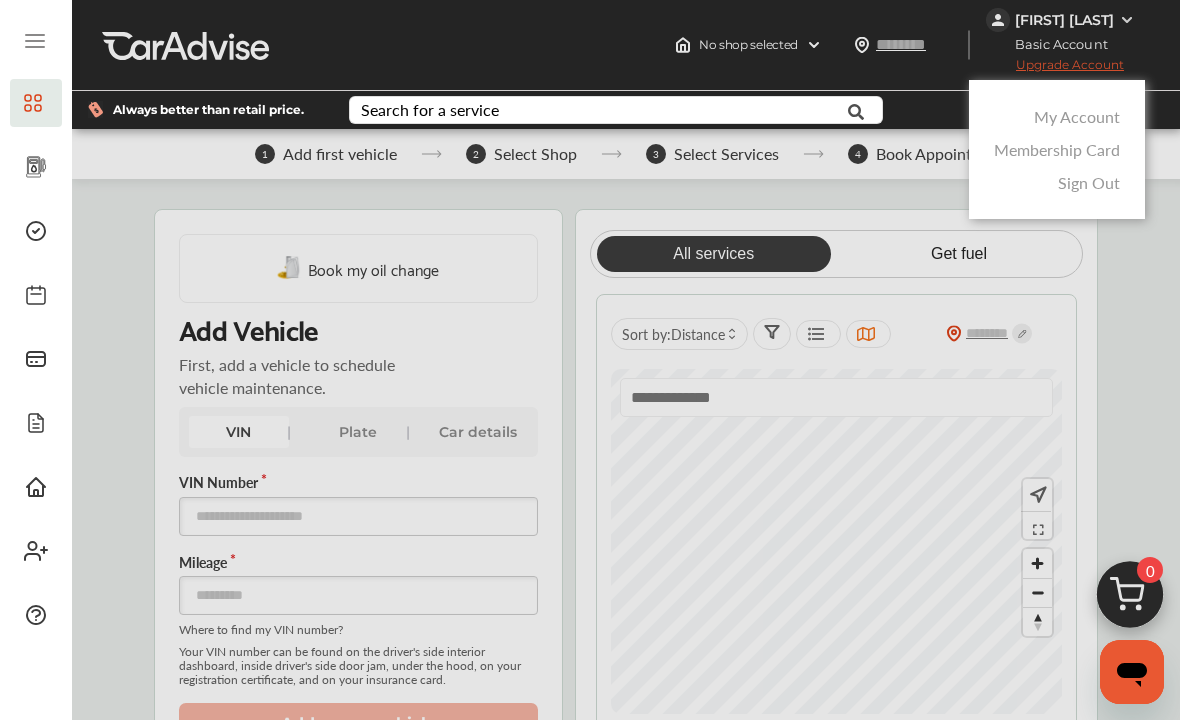 click on "My Account" at bounding box center [1077, 116] 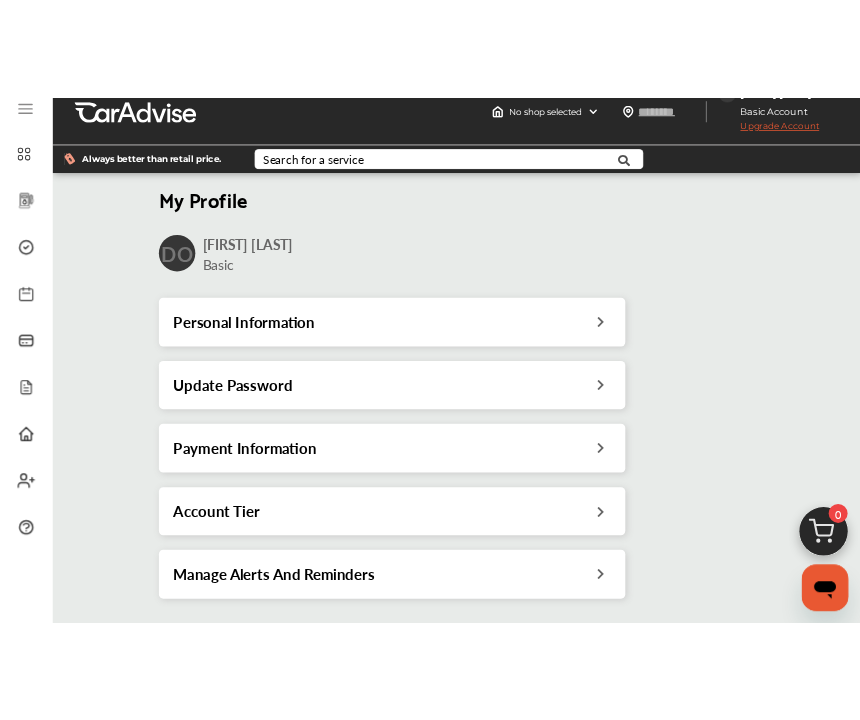 scroll, scrollTop: 0, scrollLeft: 0, axis: both 